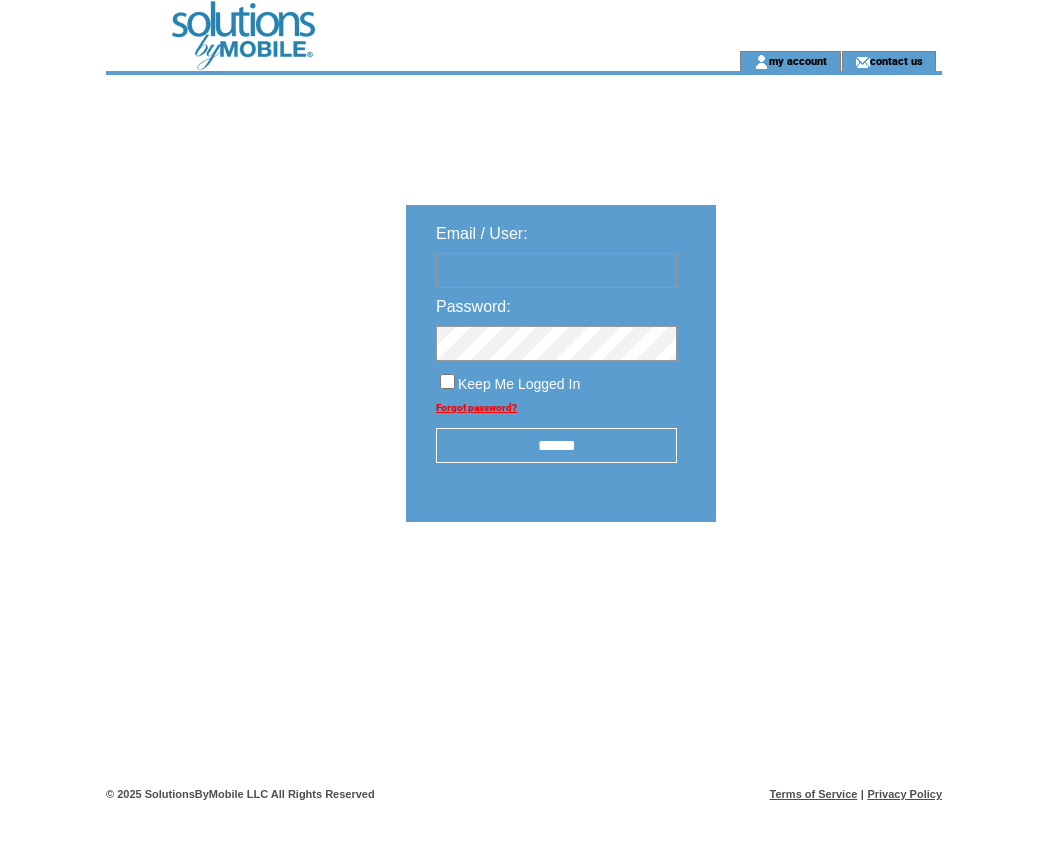scroll, scrollTop: 0, scrollLeft: 0, axis: both 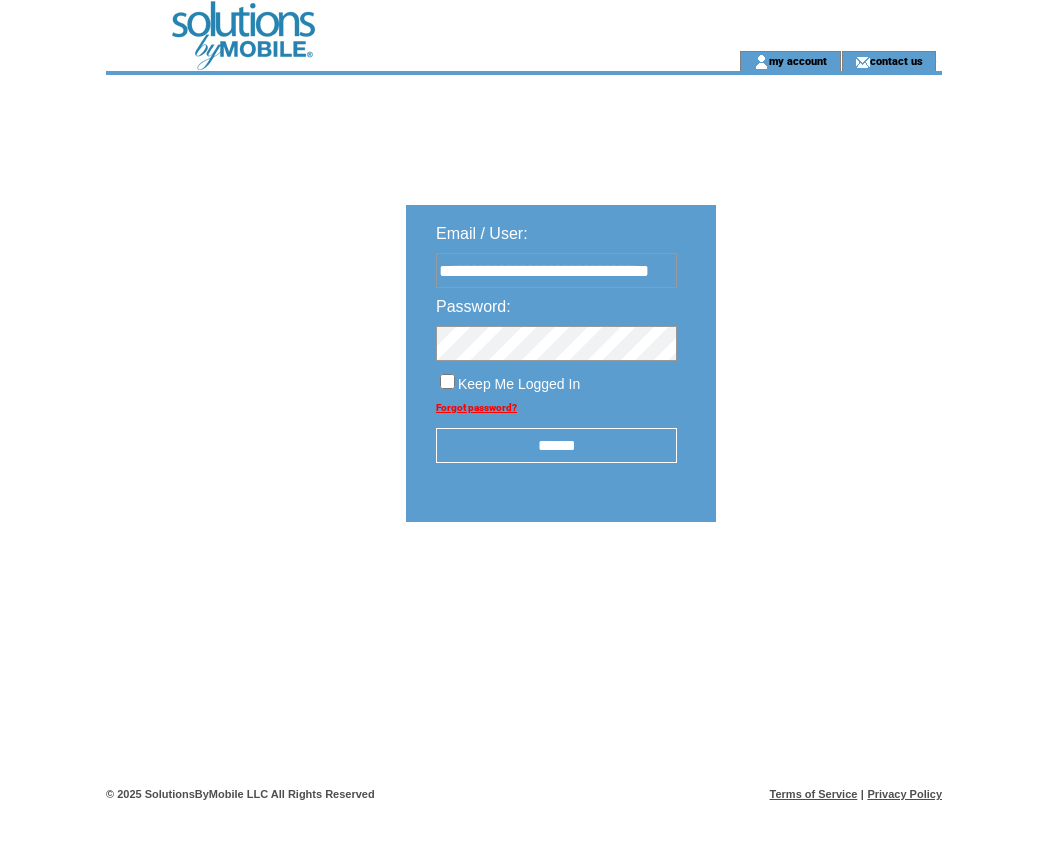 click on "******" at bounding box center (556, 445) 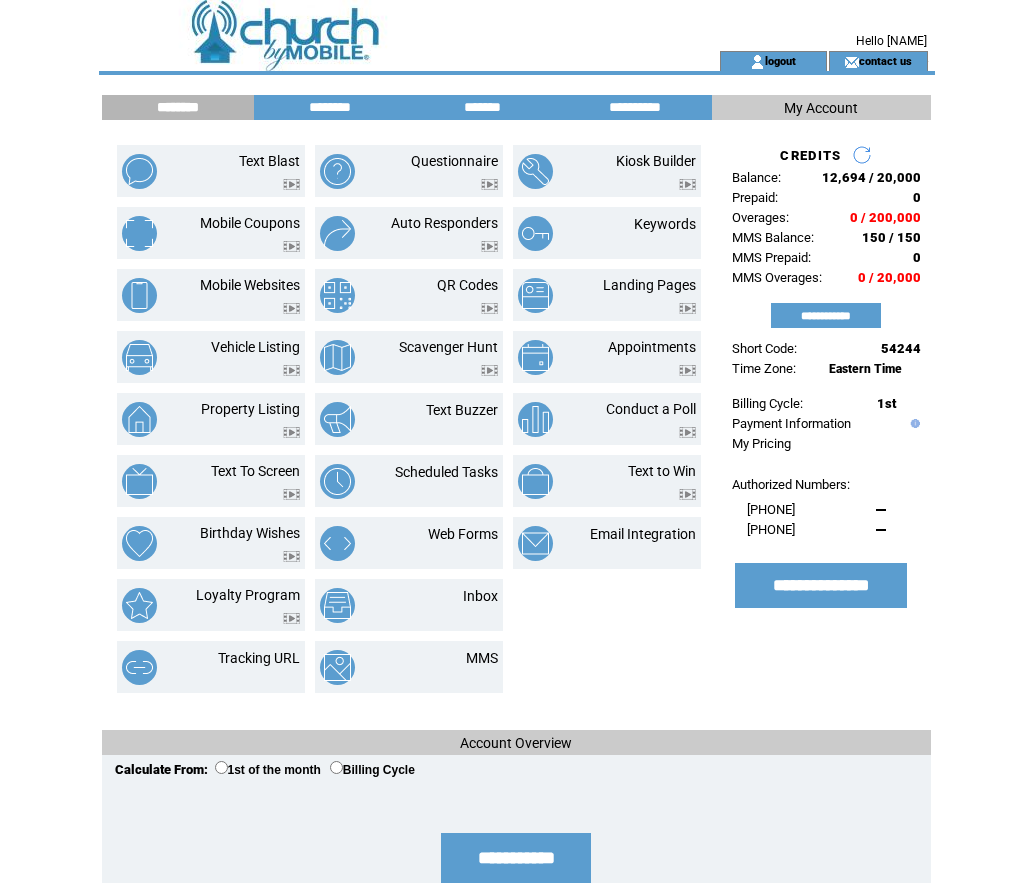 scroll, scrollTop: 0, scrollLeft: 0, axis: both 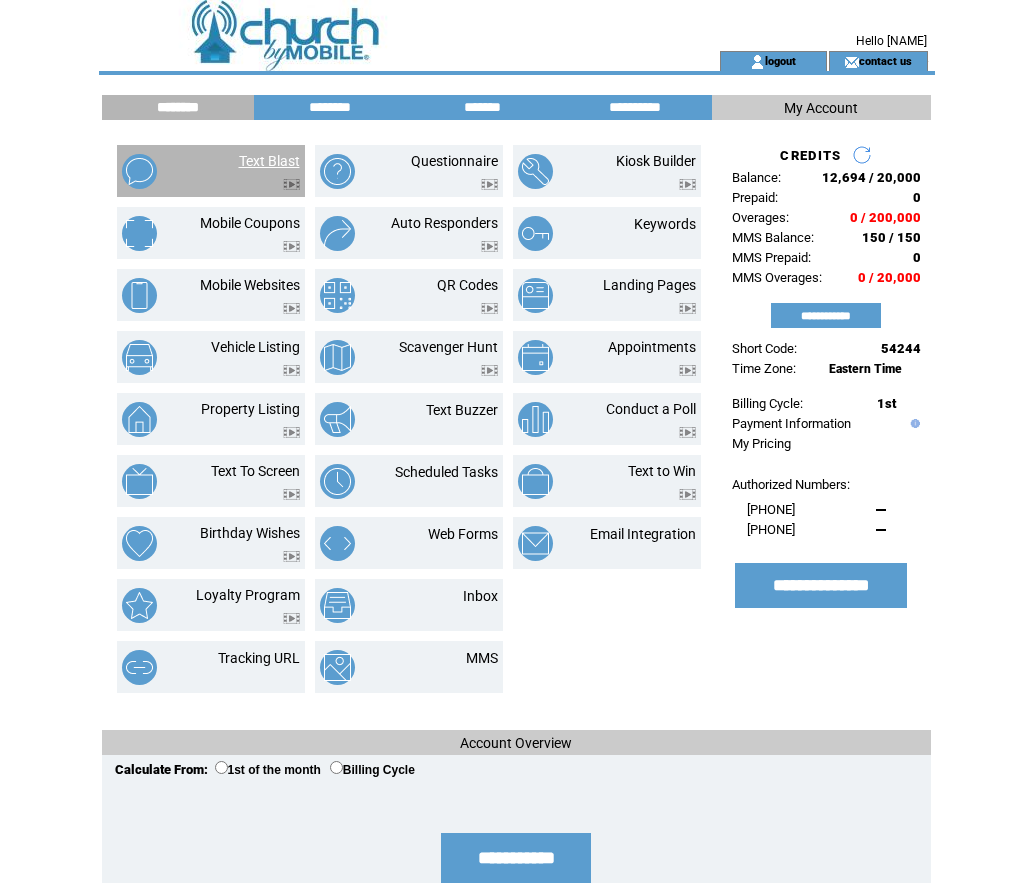 click on "Text Blast" at bounding box center [269, 161] 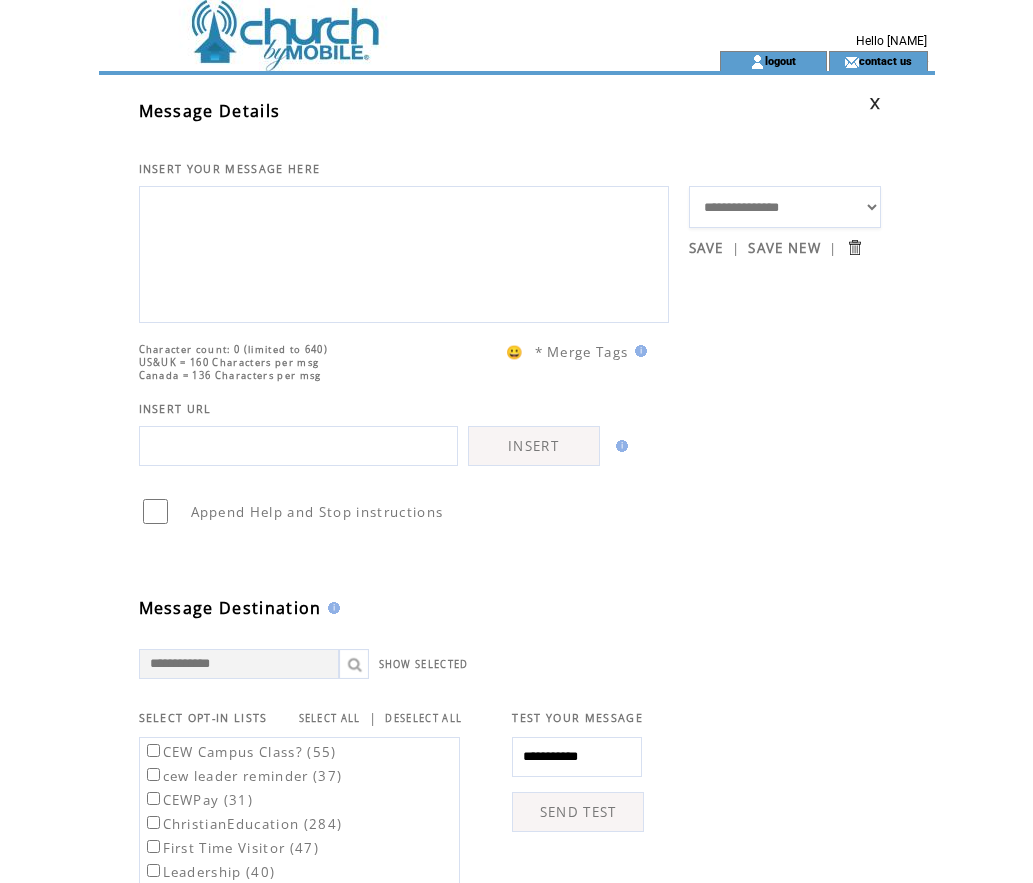 scroll, scrollTop: 0, scrollLeft: 0, axis: both 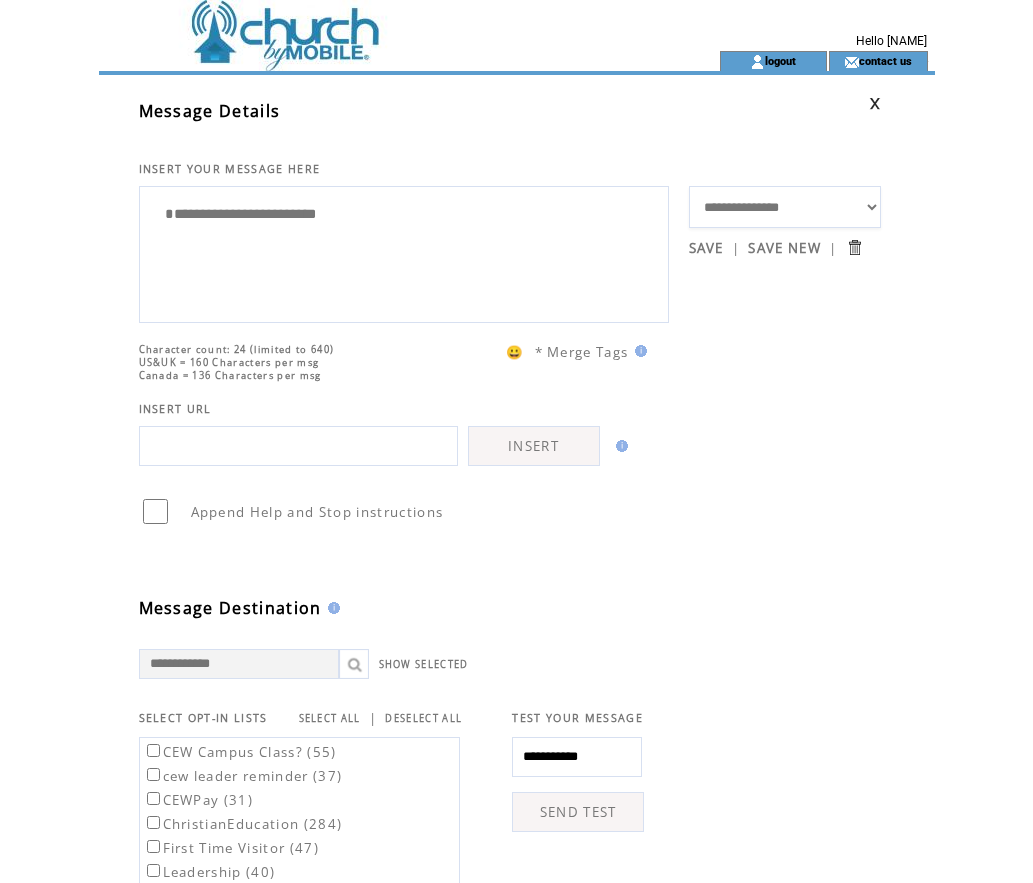 click on "**********" at bounding box center [404, 252] 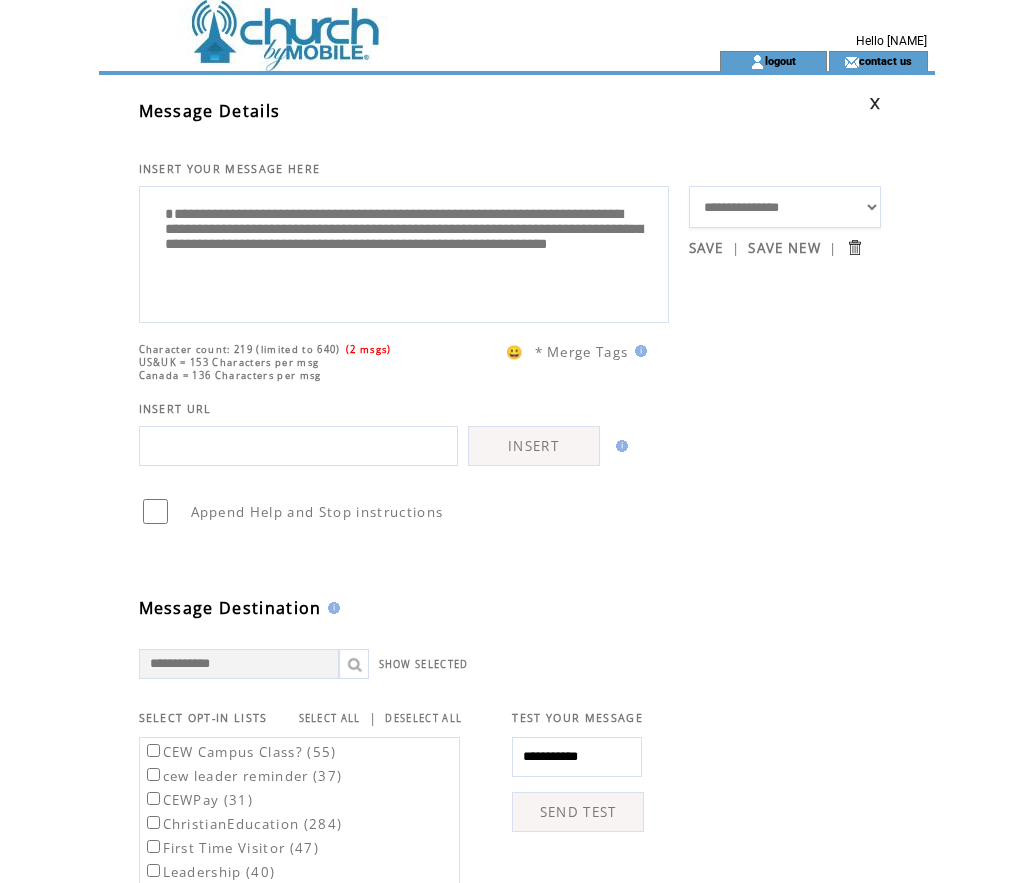 click on "**********" at bounding box center [404, 252] 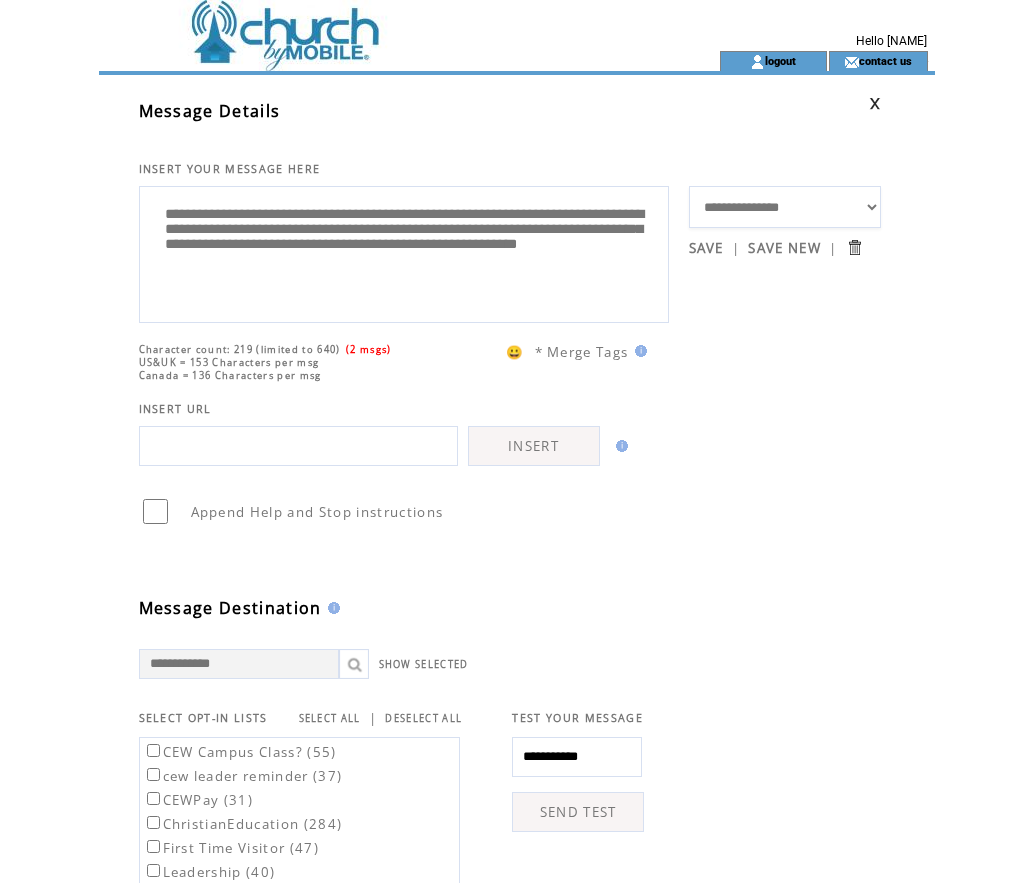click on "**********" at bounding box center (404, 252) 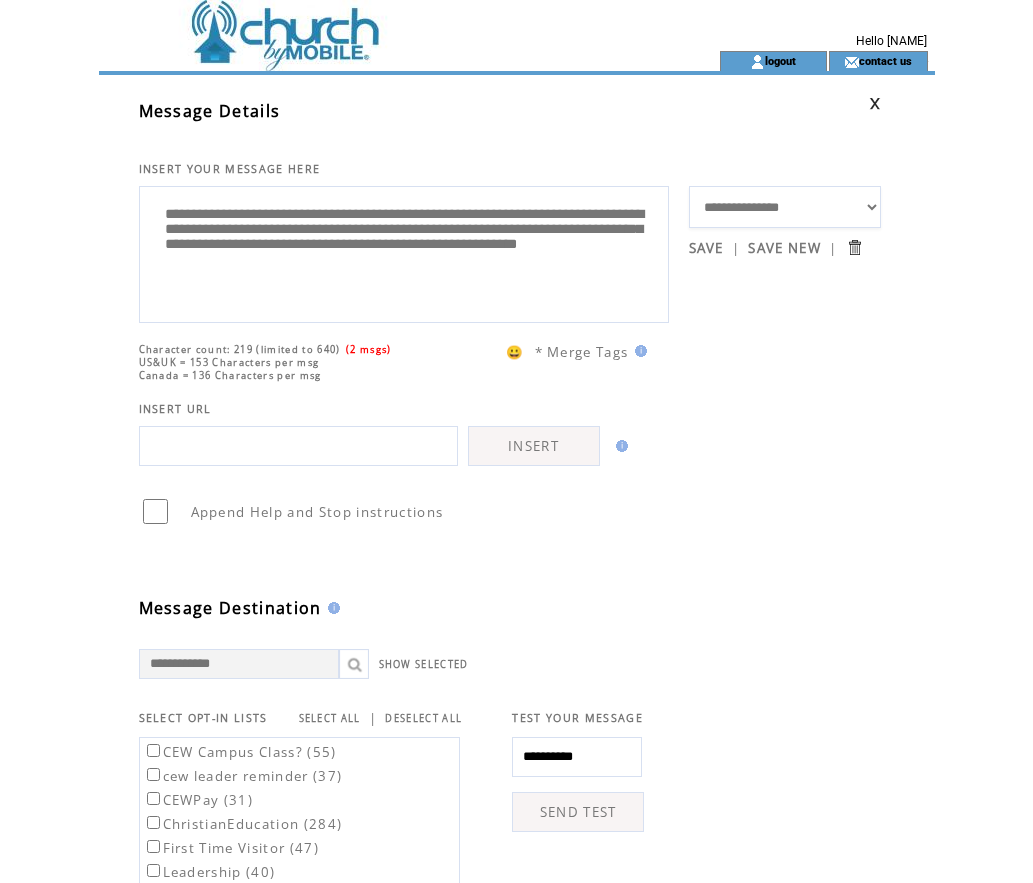 type on "**********" 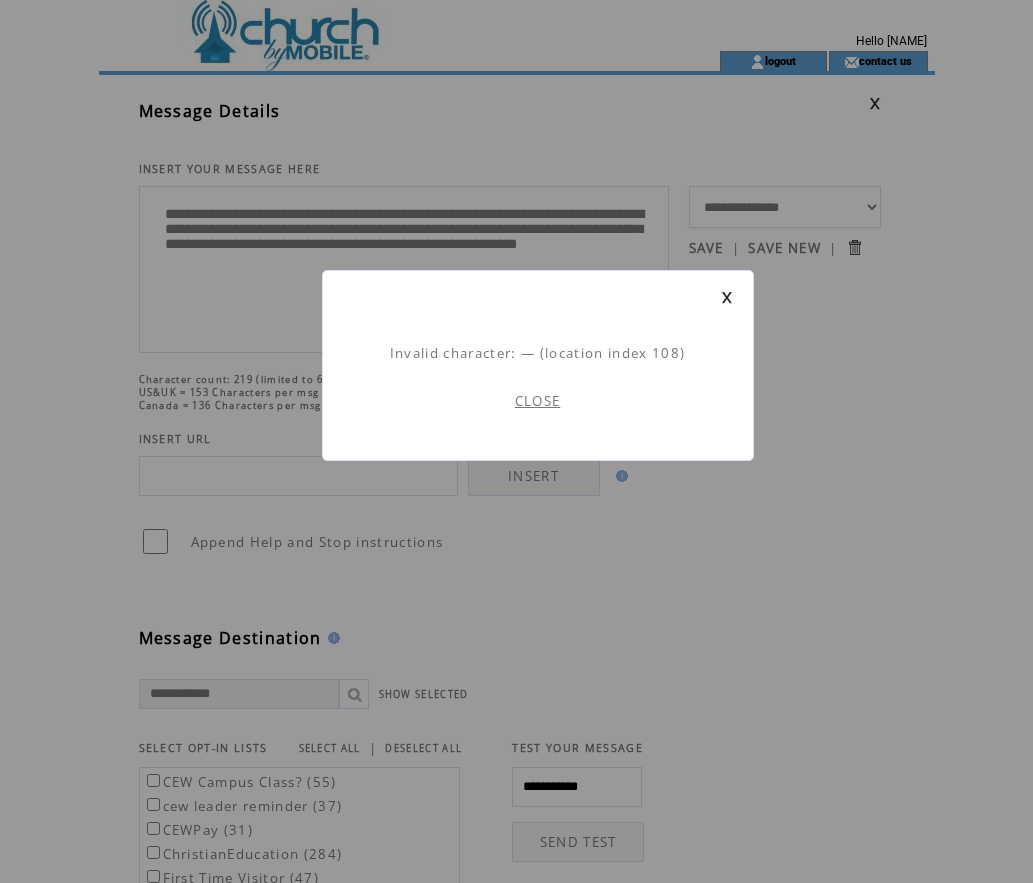 scroll, scrollTop: 1, scrollLeft: 0, axis: vertical 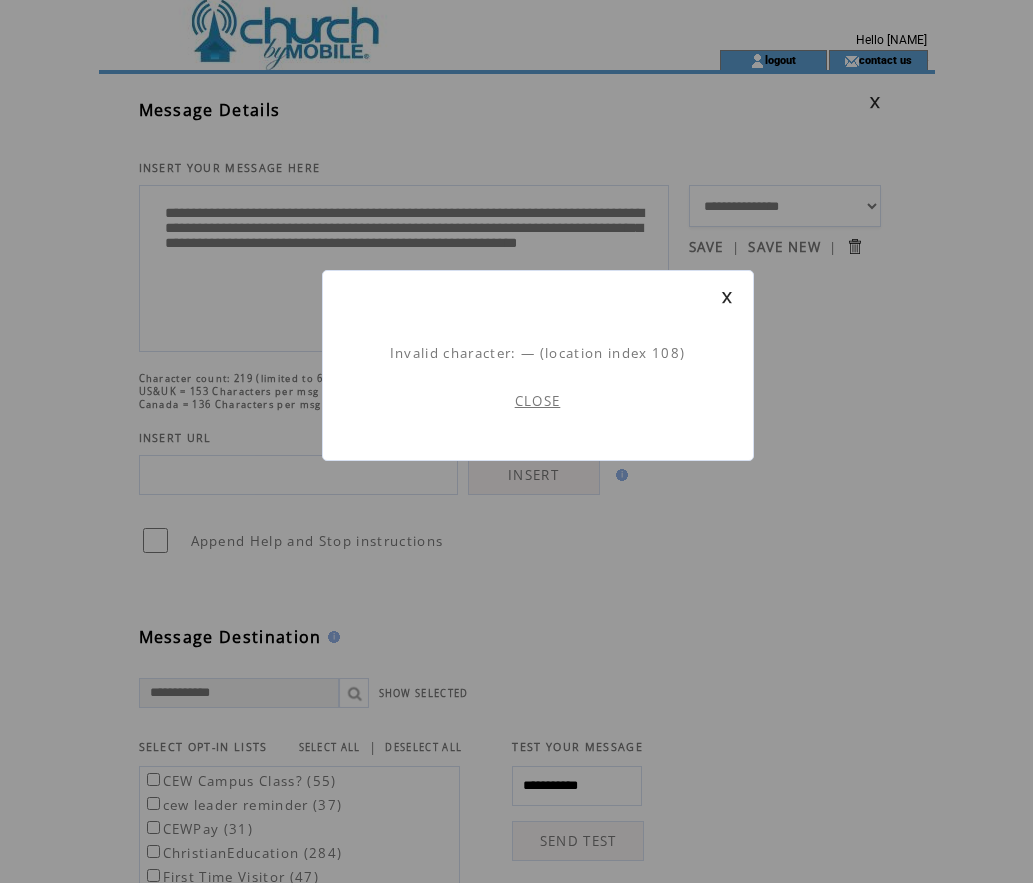 click on "CLOSE" at bounding box center [538, 401] 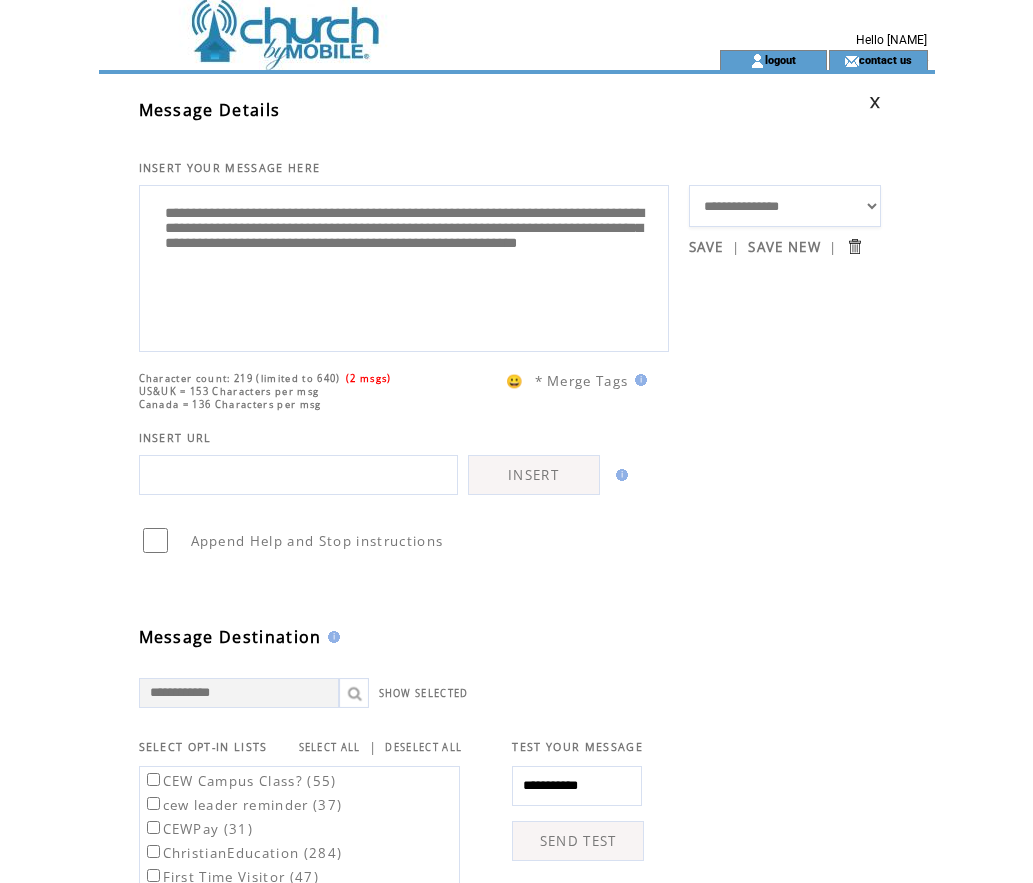 scroll, scrollTop: 0, scrollLeft: 0, axis: both 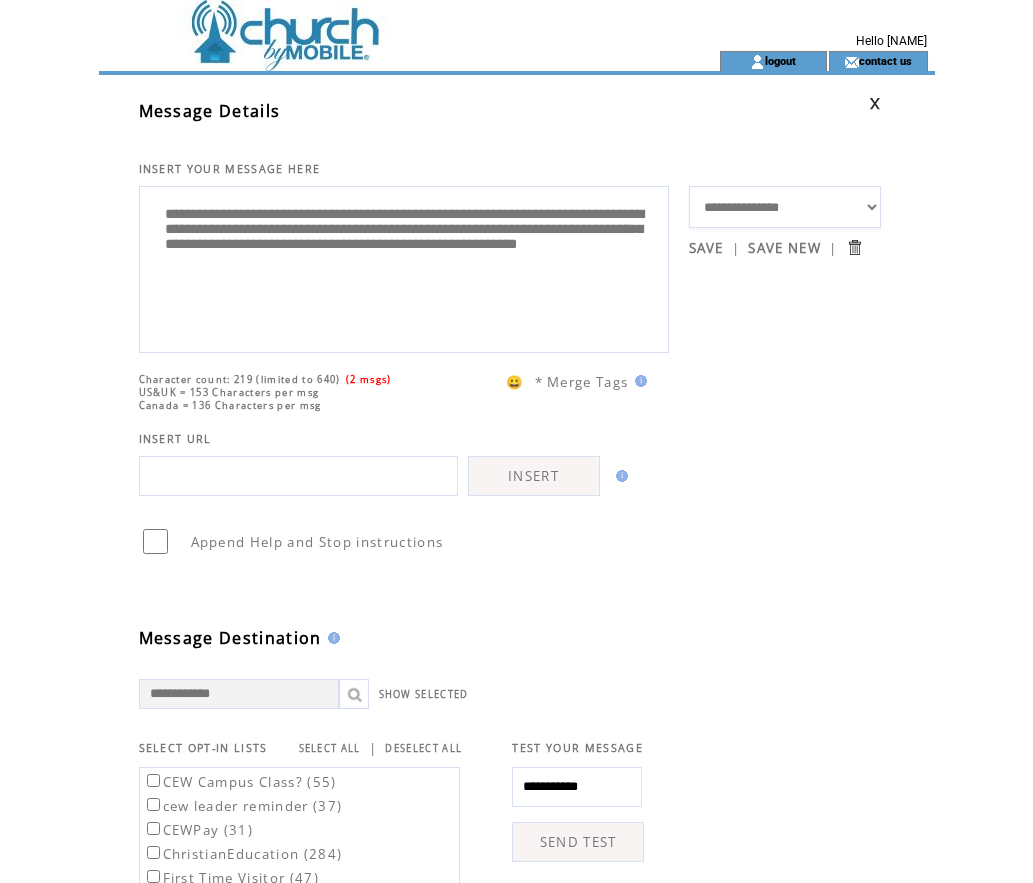 click on "**********" at bounding box center (404, 267) 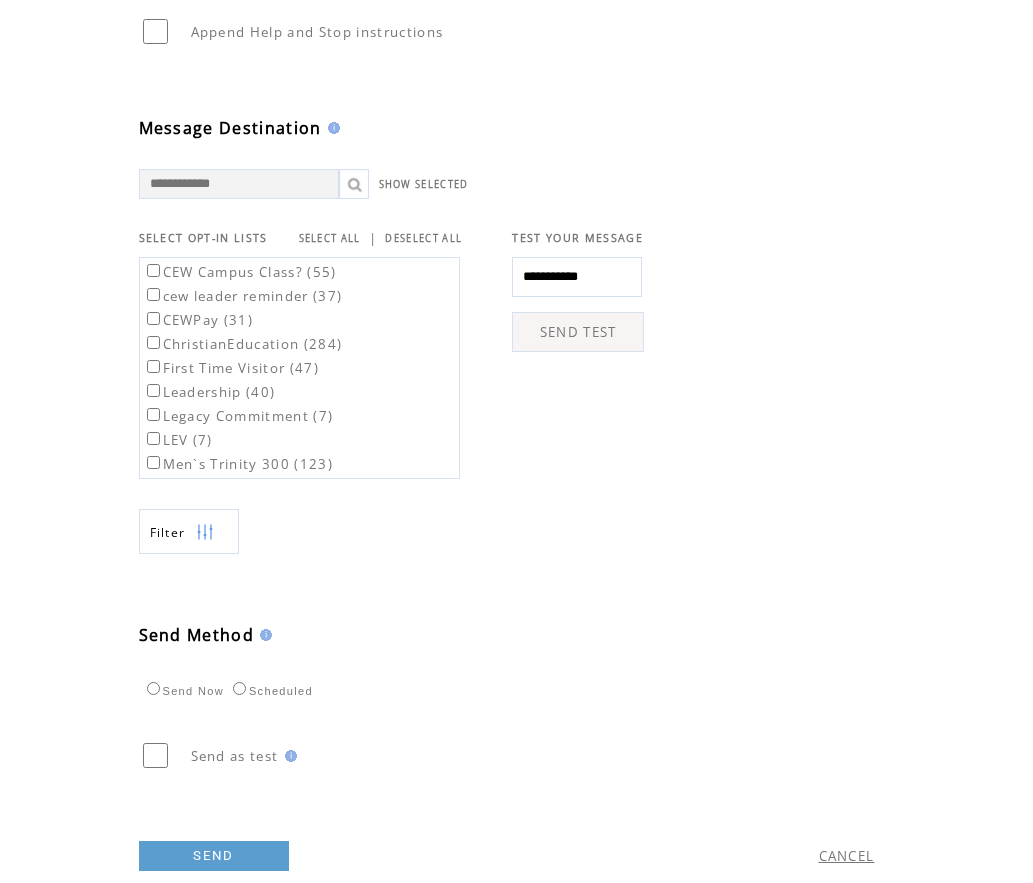 scroll, scrollTop: 529, scrollLeft: 0, axis: vertical 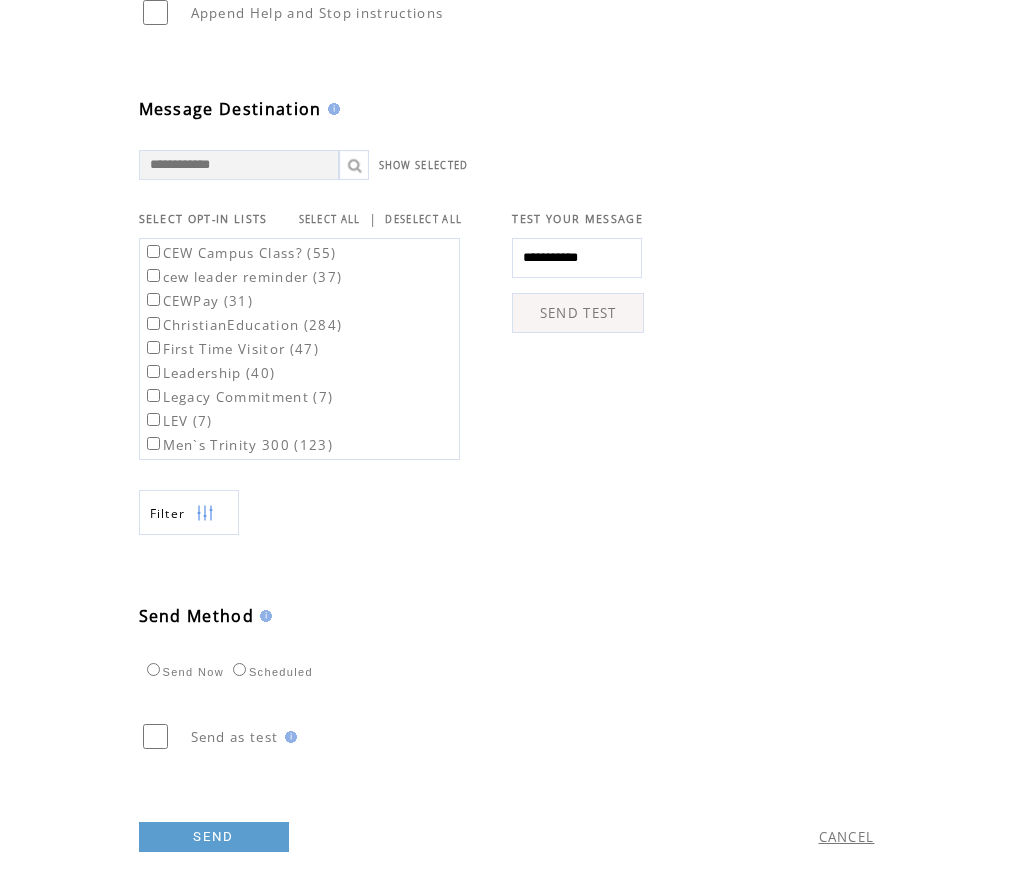 type on "**********" 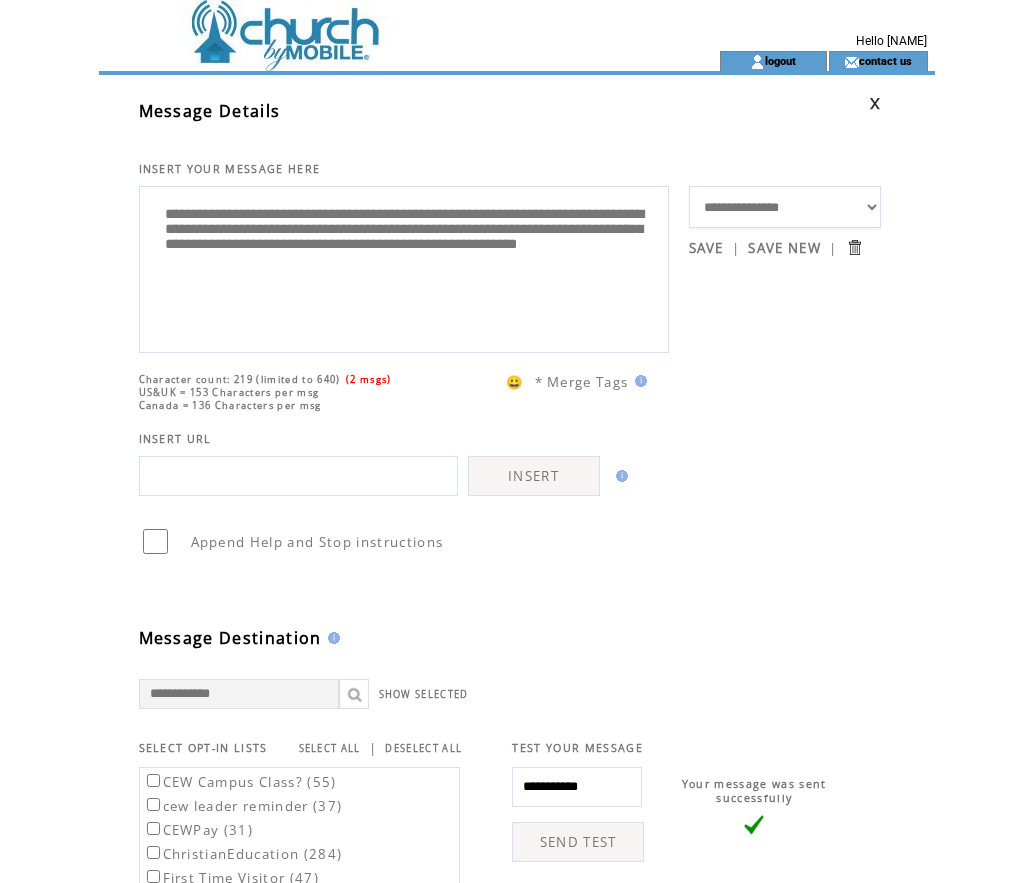 scroll, scrollTop: 0, scrollLeft: 0, axis: both 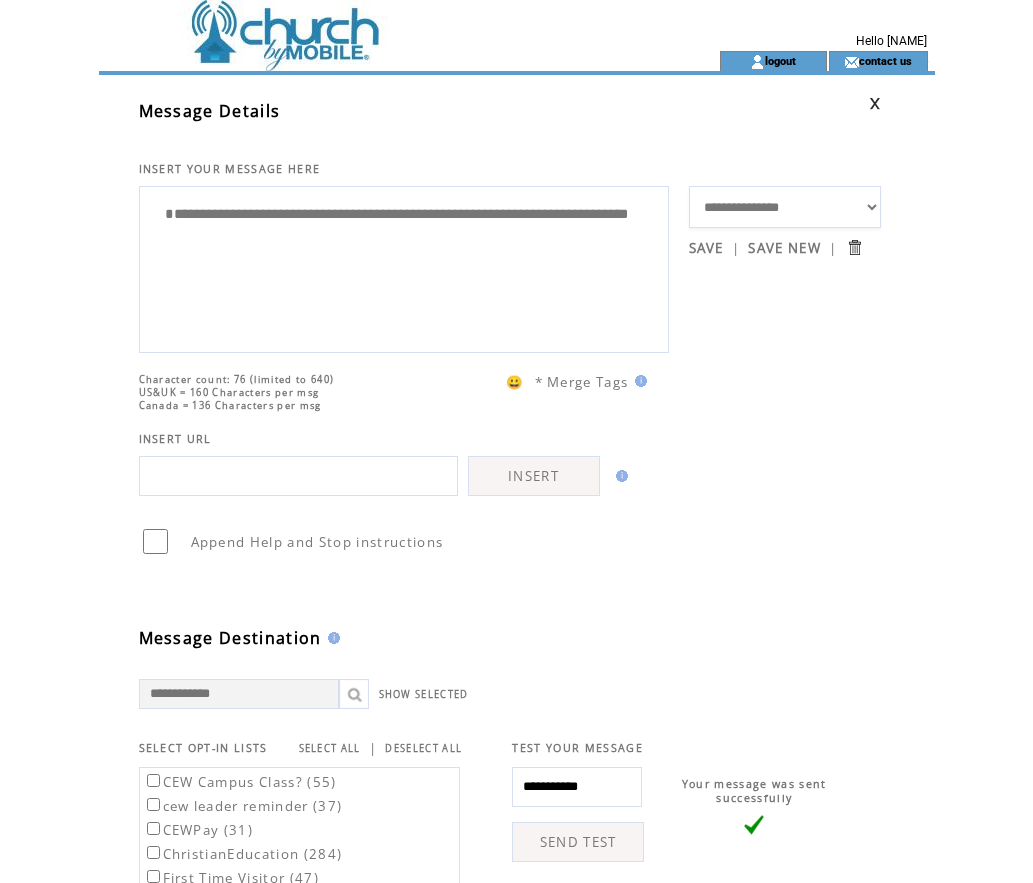 paste on "**********" 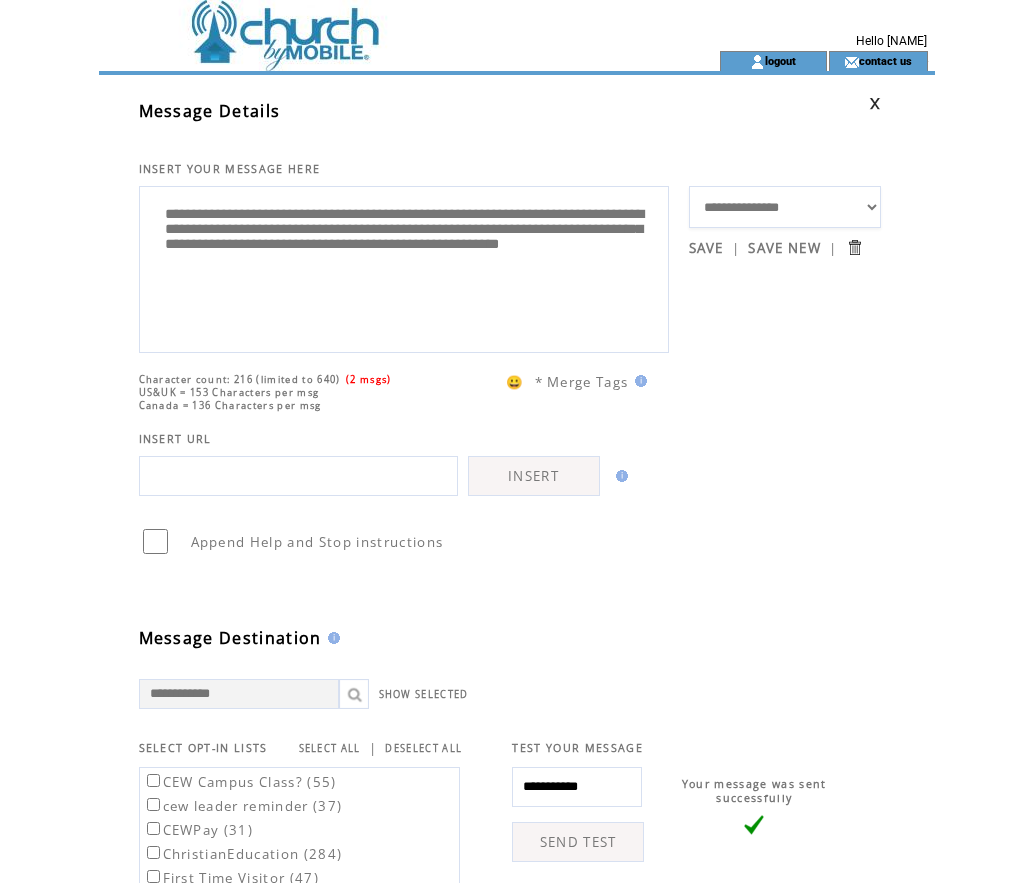 type on "**********" 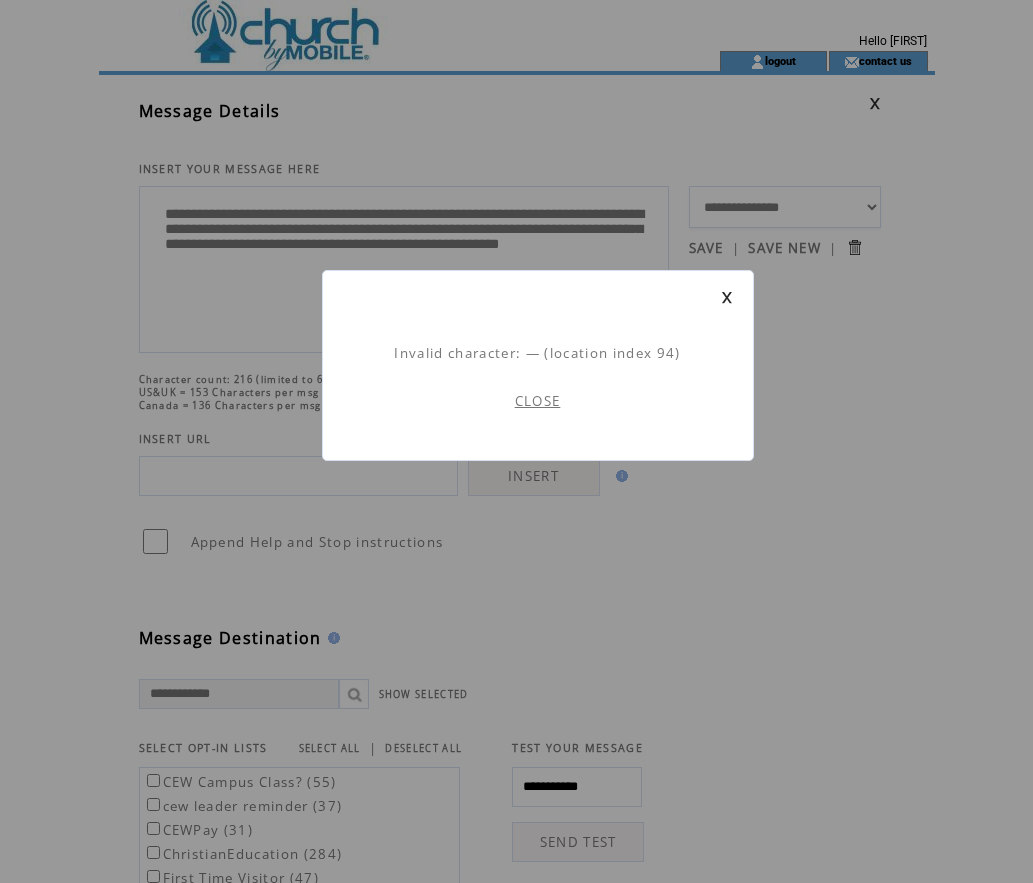 scroll, scrollTop: 1, scrollLeft: 0, axis: vertical 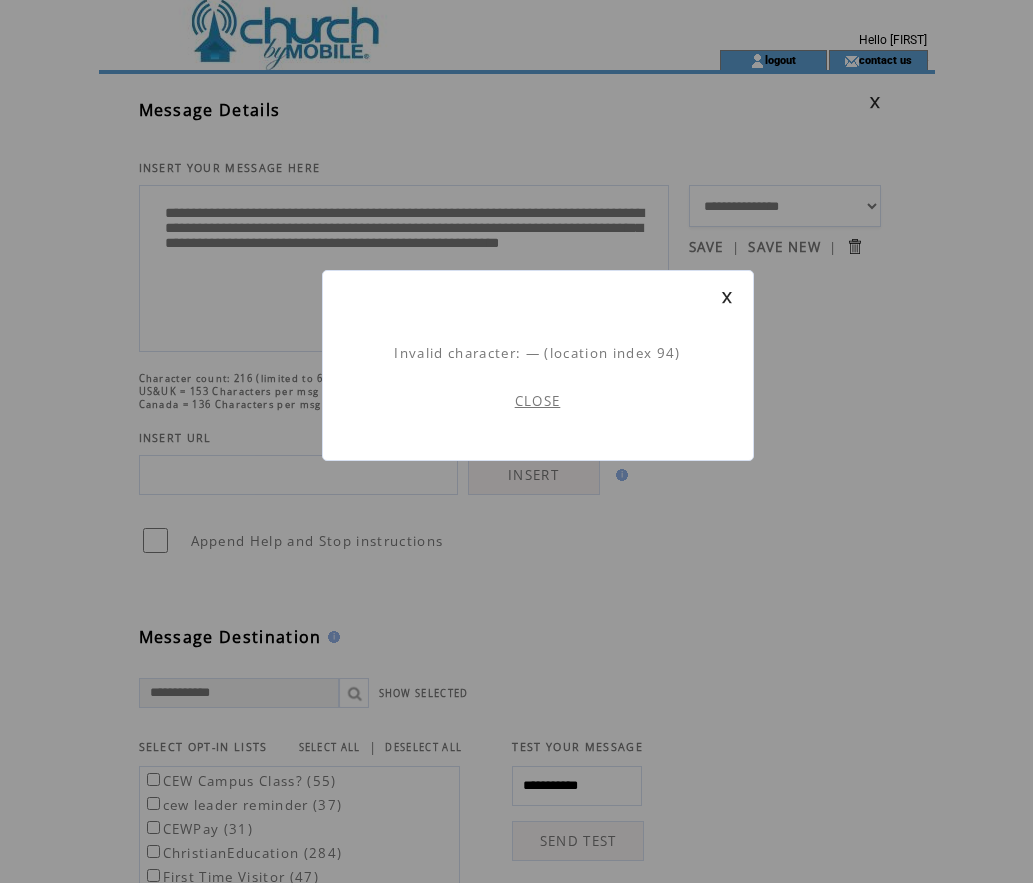 click on "CLOSE" at bounding box center [538, 401] 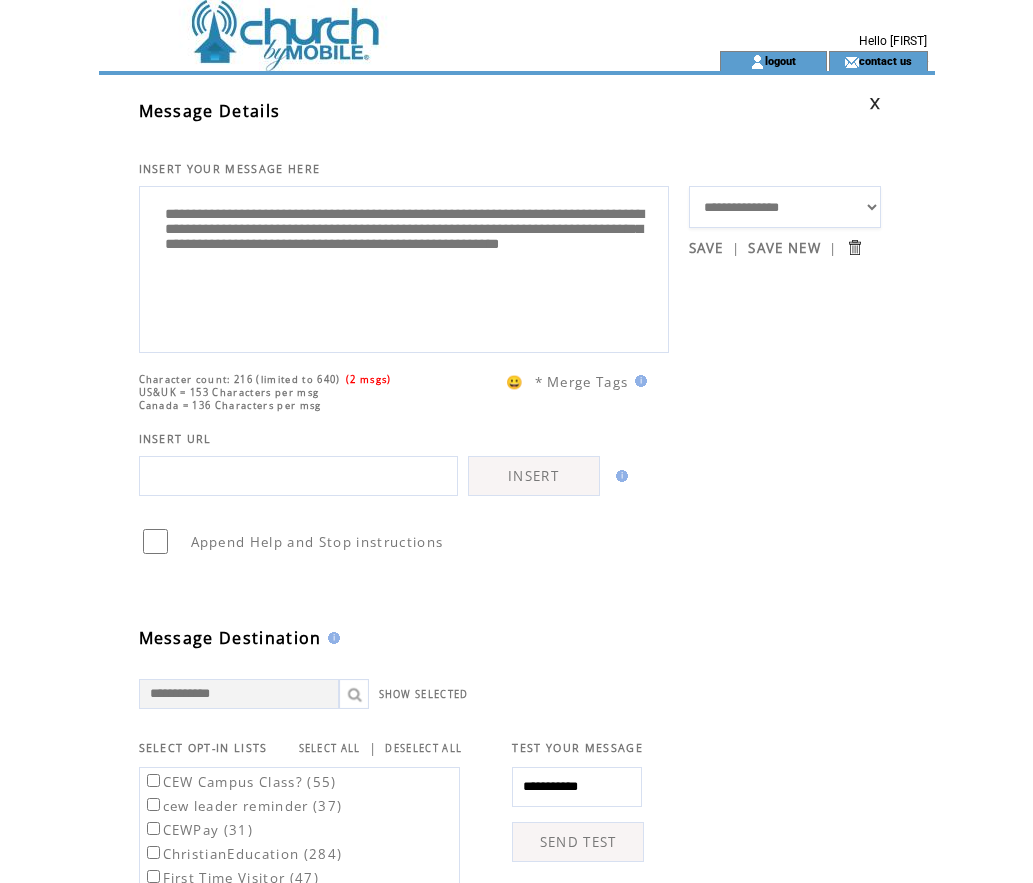 click on "**********" at bounding box center [404, 267] 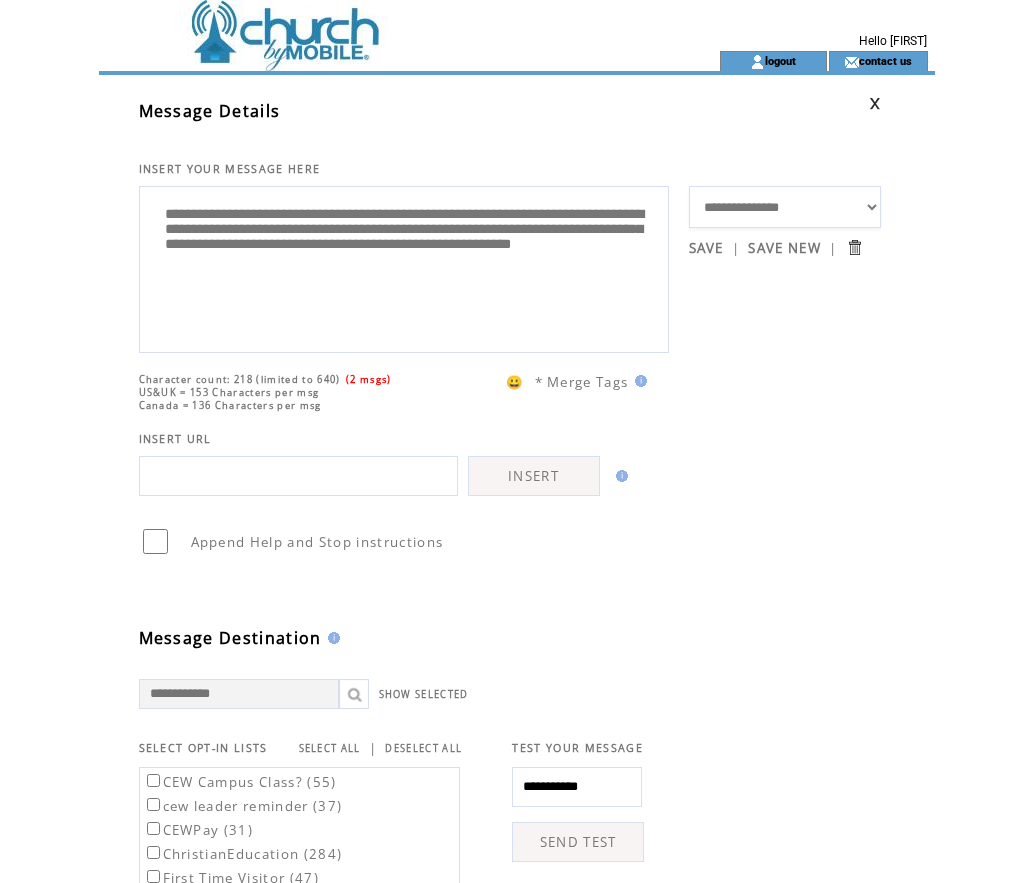 type on "**********" 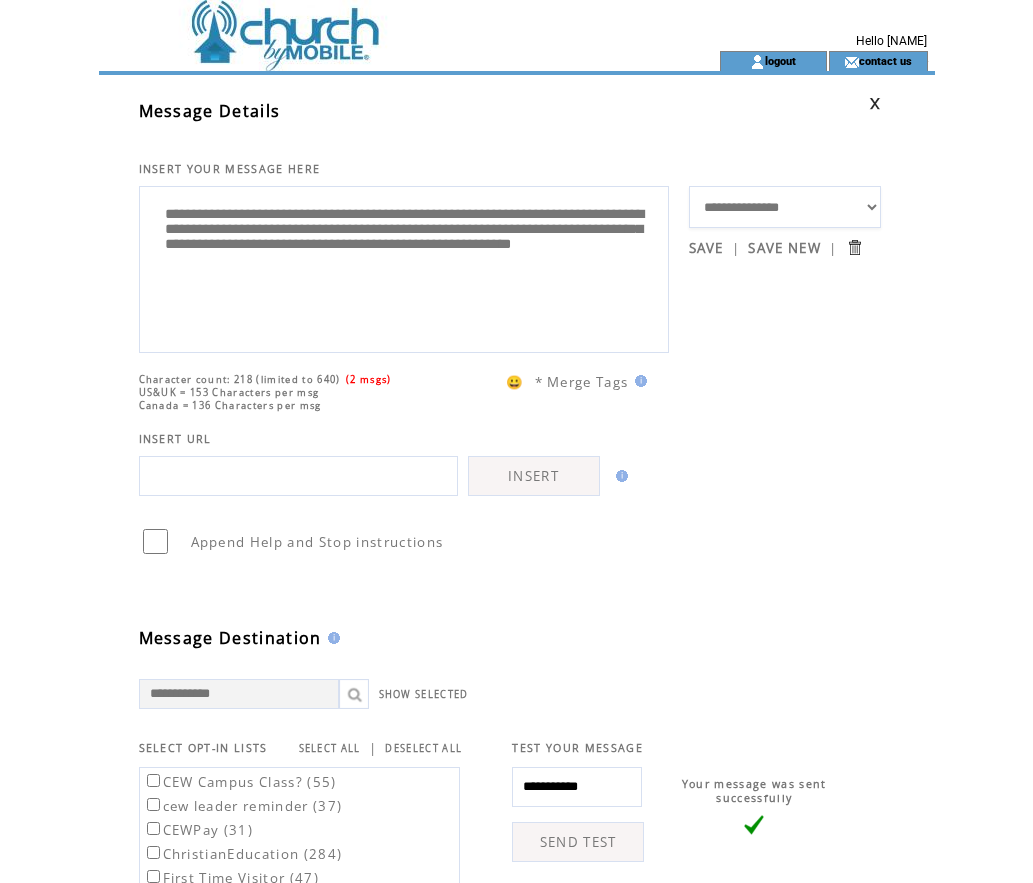 scroll, scrollTop: 0, scrollLeft: 0, axis: both 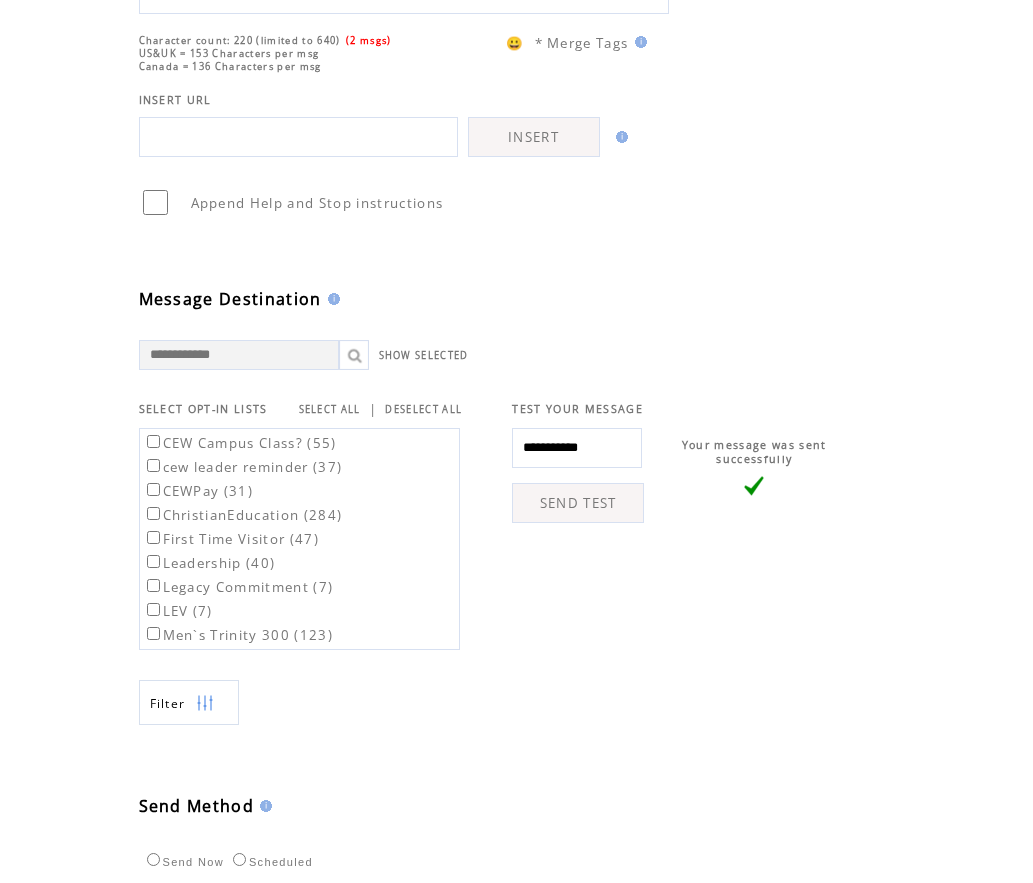 type on "**********" 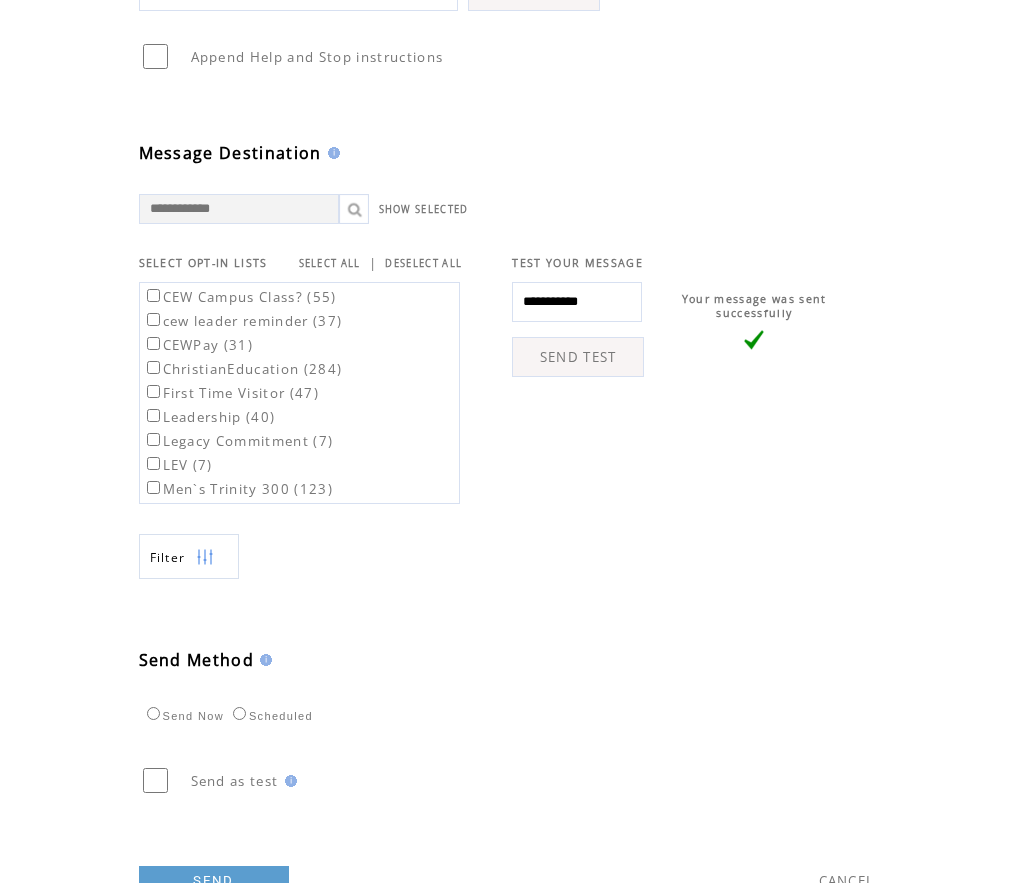 scroll, scrollTop: 558, scrollLeft: 0, axis: vertical 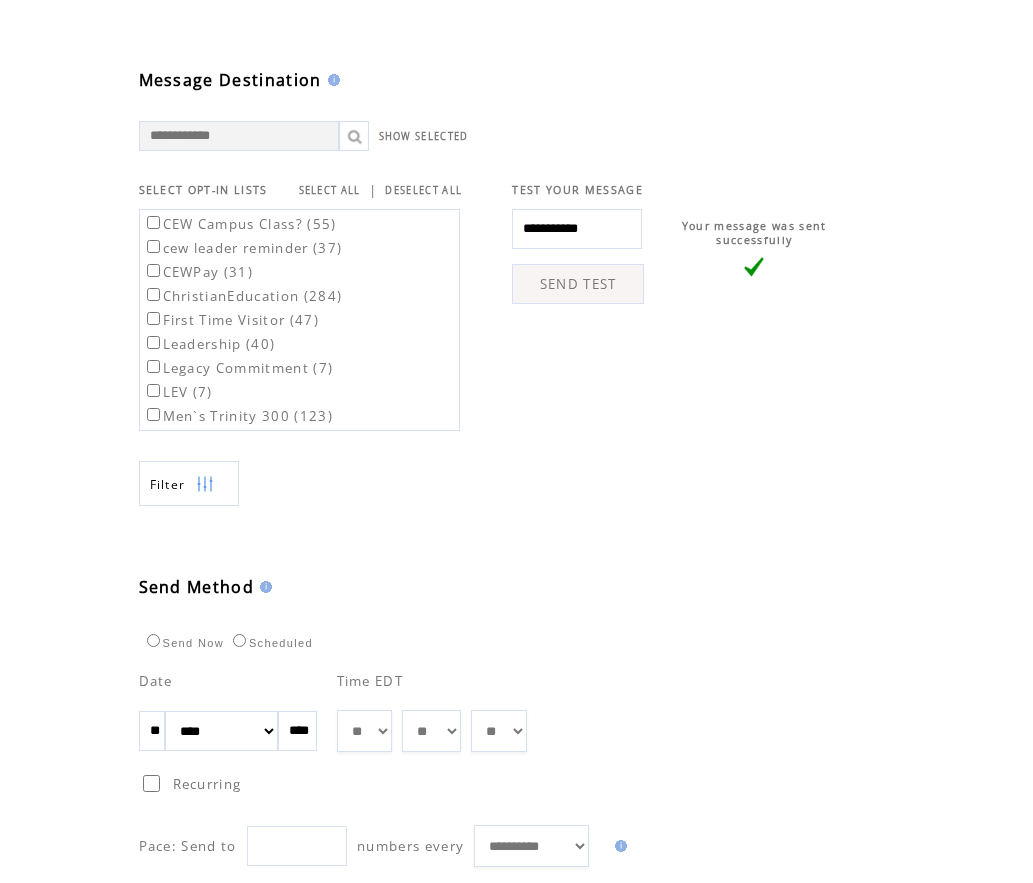 click on "** 	 ** 	 ** 	 ** 	 ** 	 ** 	 ** 	 ** 	 ** 	 ** 	 ** 	 ** 	 **" at bounding box center [364, 731] 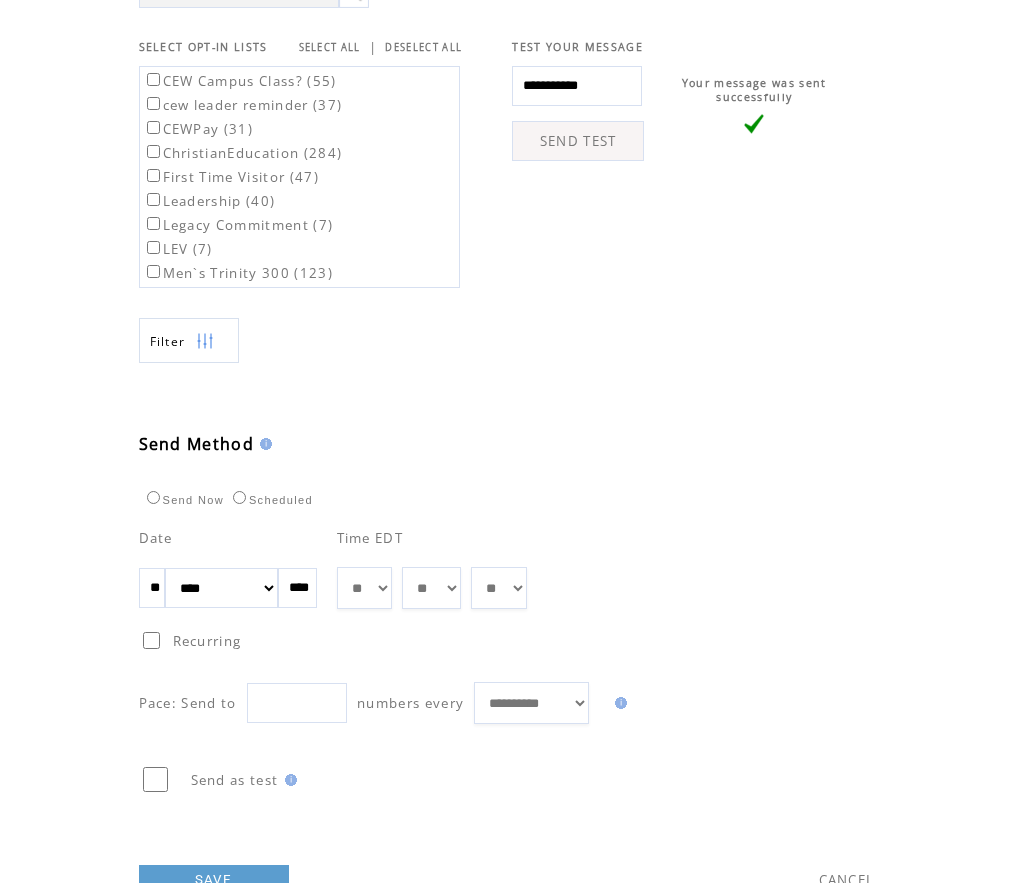 scroll, scrollTop: 773, scrollLeft: 0, axis: vertical 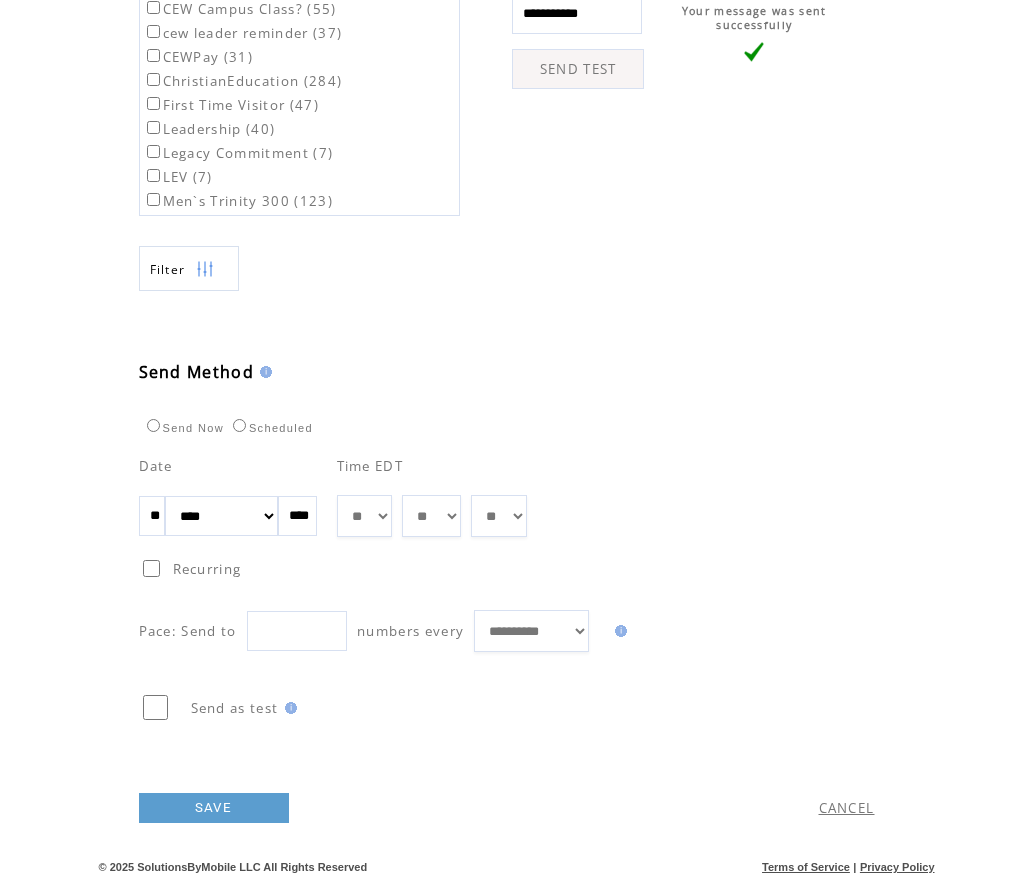 click on "SAVE" at bounding box center (214, 808) 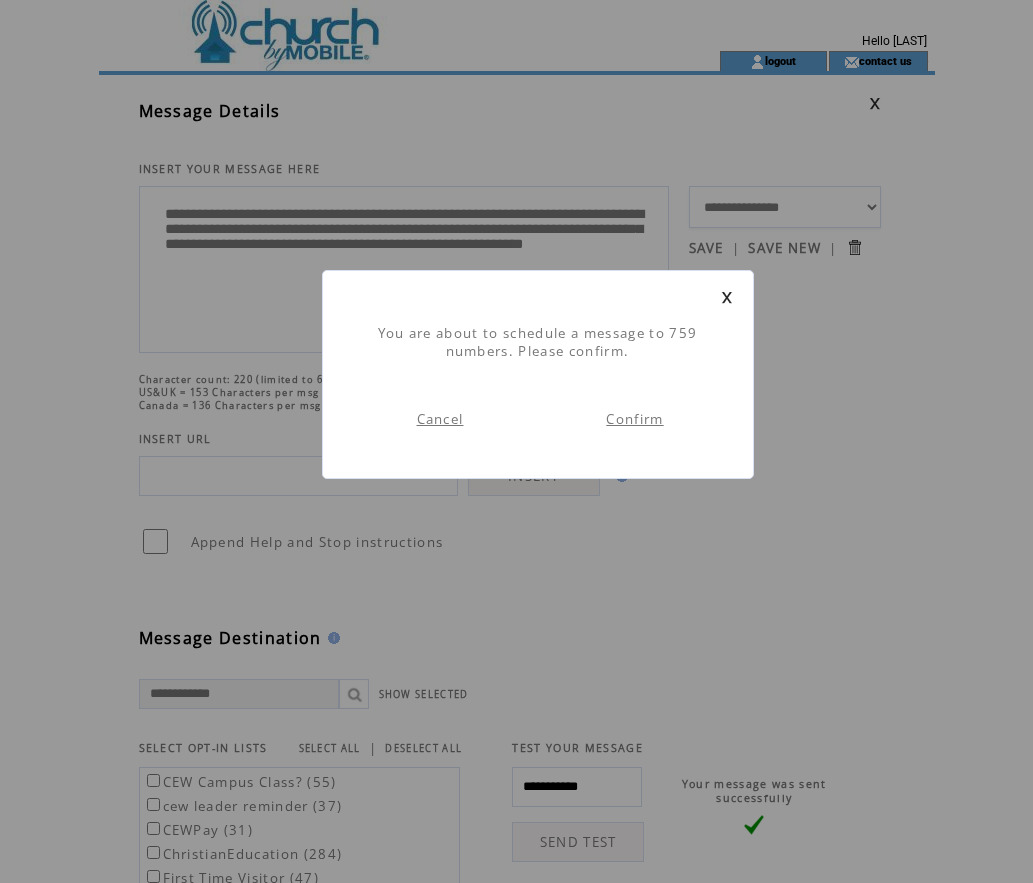 scroll, scrollTop: 1, scrollLeft: 0, axis: vertical 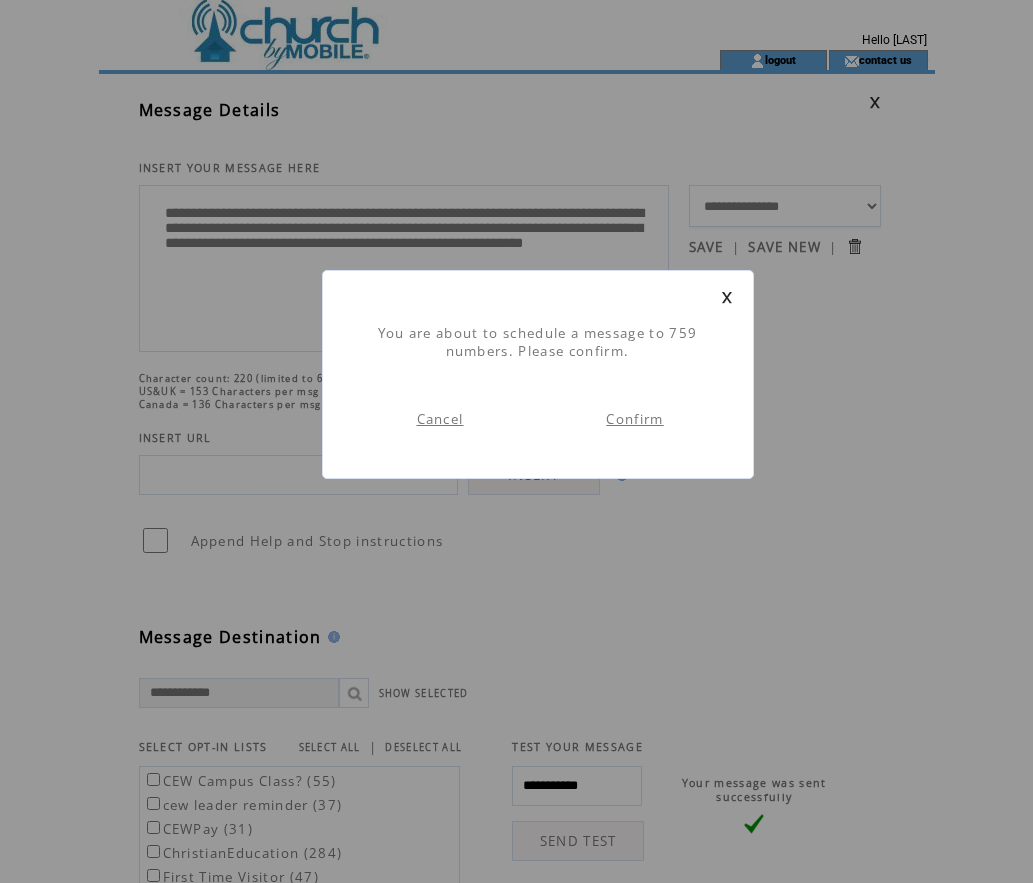 click on "Confirm" at bounding box center (634, 419) 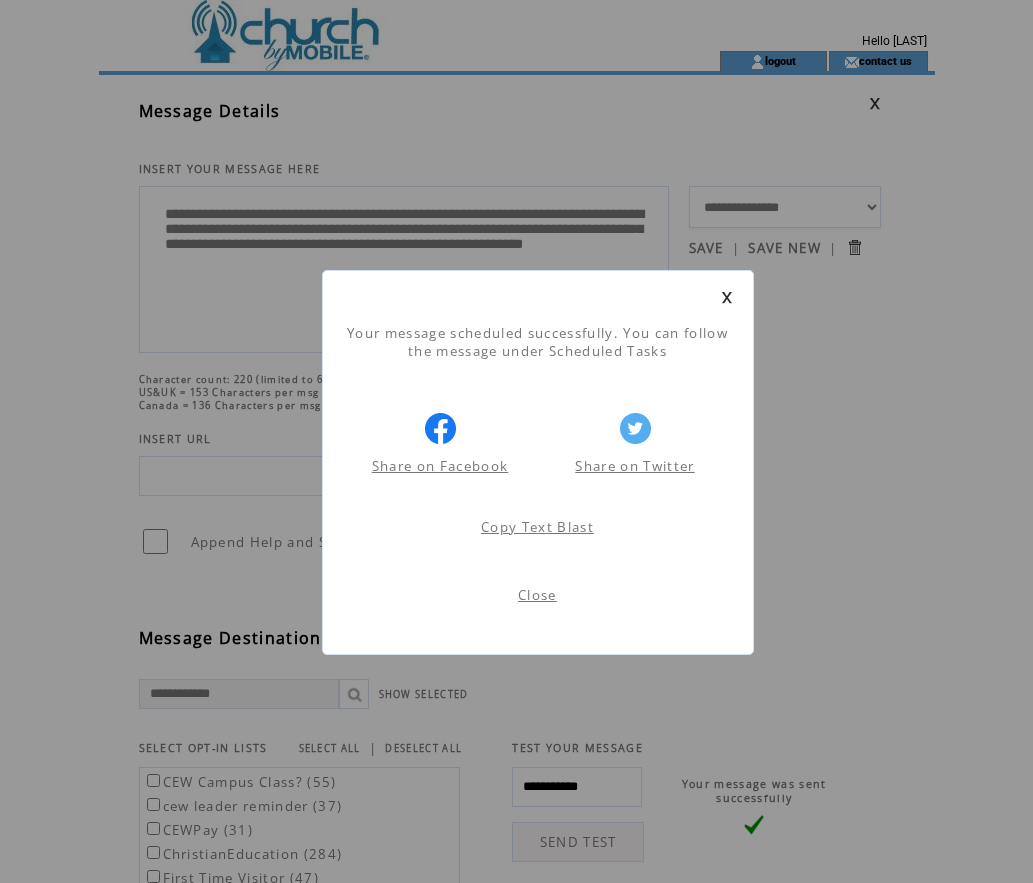 scroll, scrollTop: 1, scrollLeft: 0, axis: vertical 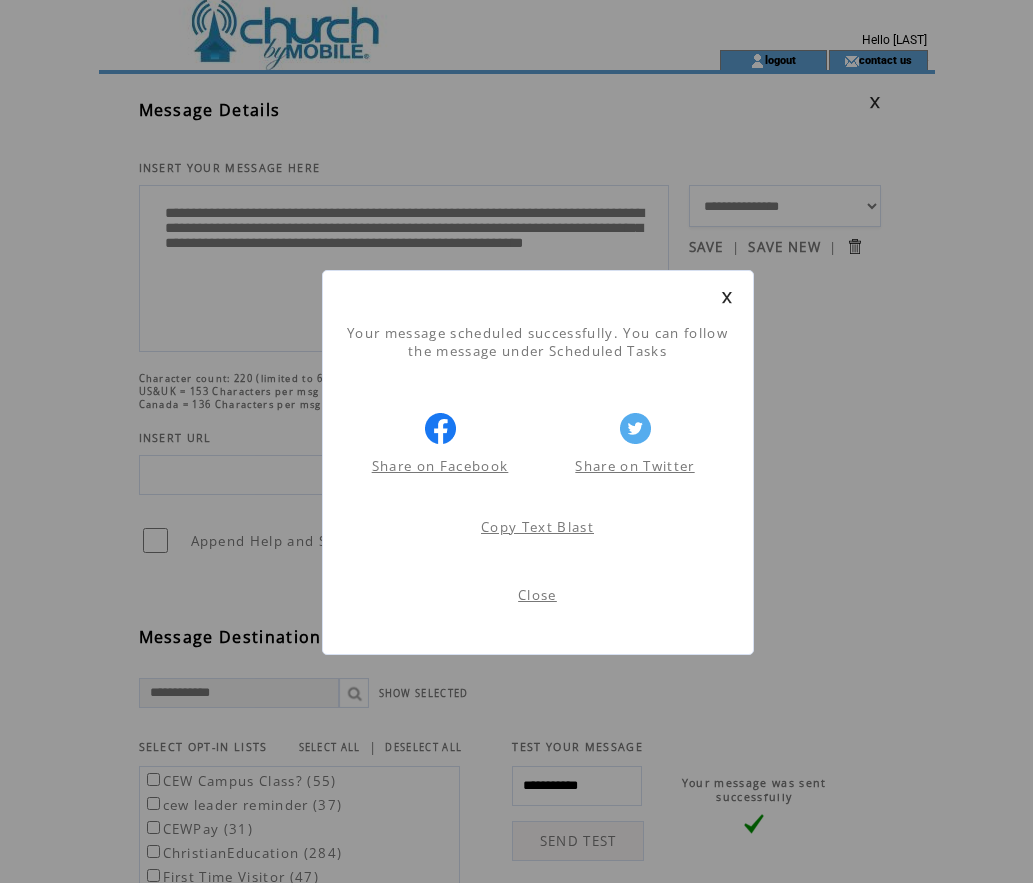 click on "Close" at bounding box center (537, 595) 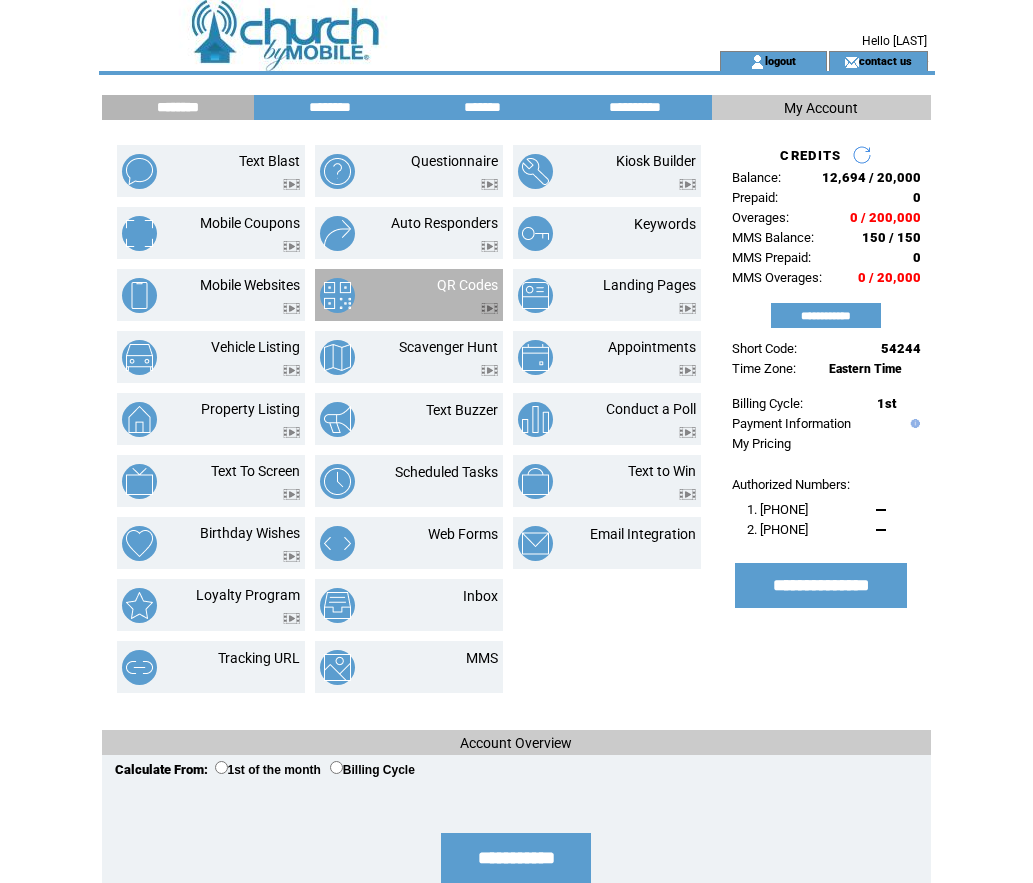 scroll, scrollTop: 0, scrollLeft: 0, axis: both 